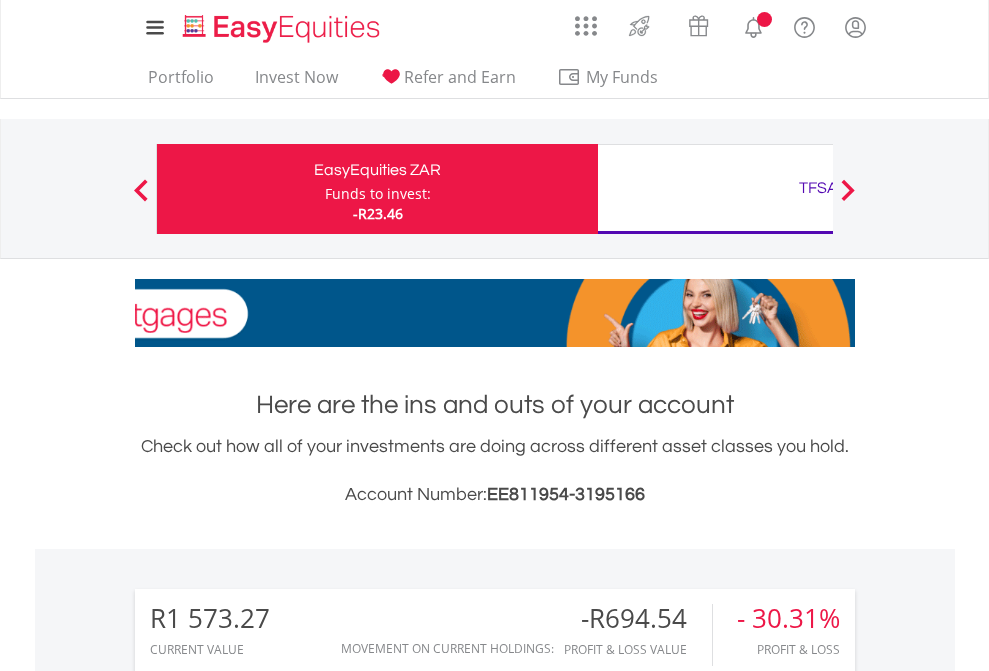 scroll, scrollTop: 0, scrollLeft: 0, axis: both 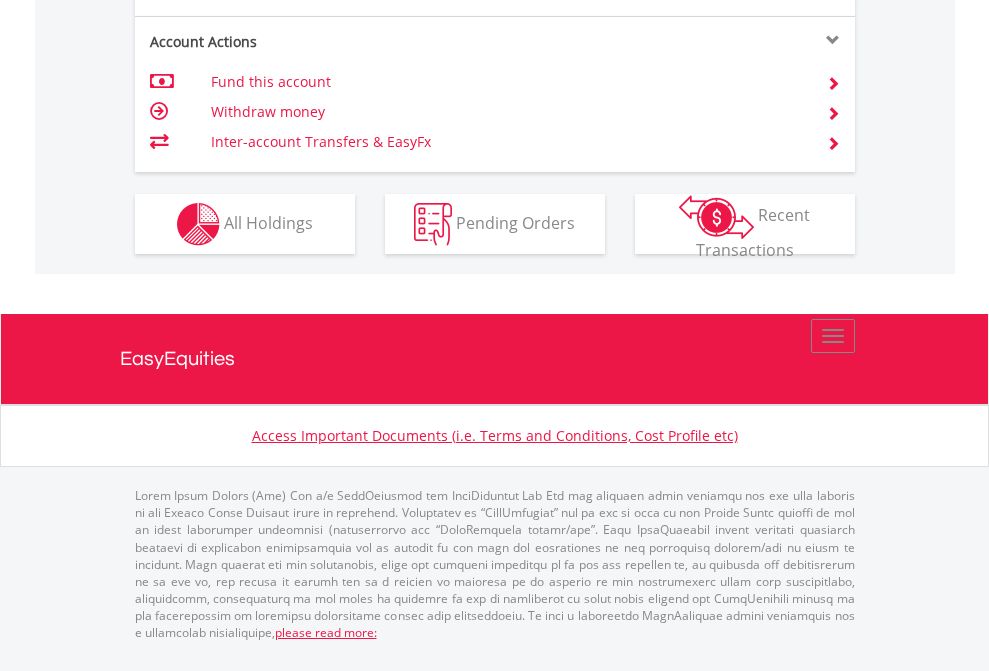 click on "Investment types" at bounding box center (706, -337) 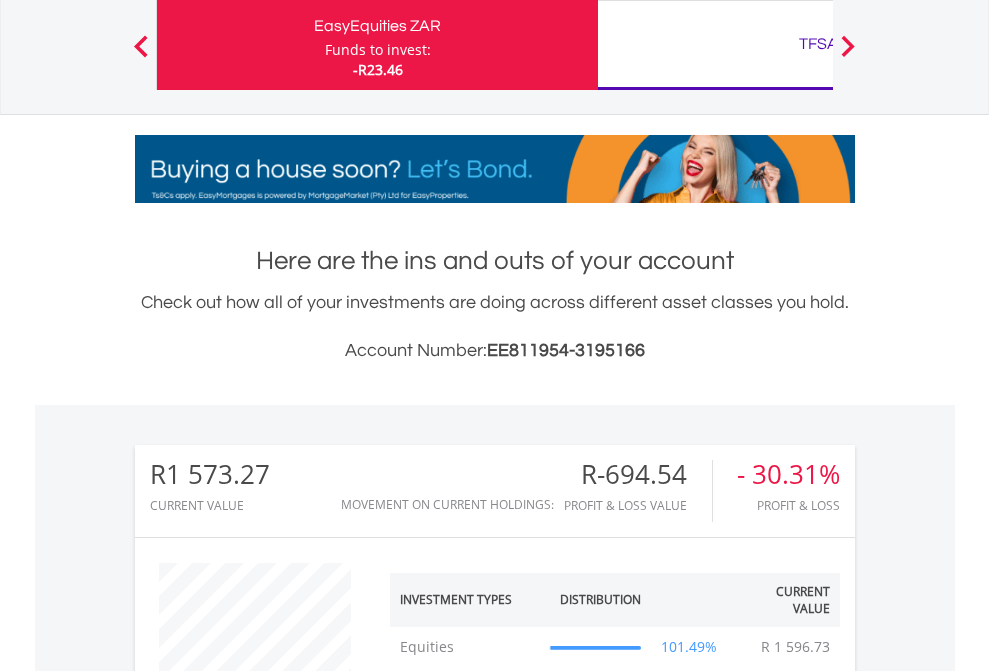 click on "TFSA" at bounding box center (818, 44) 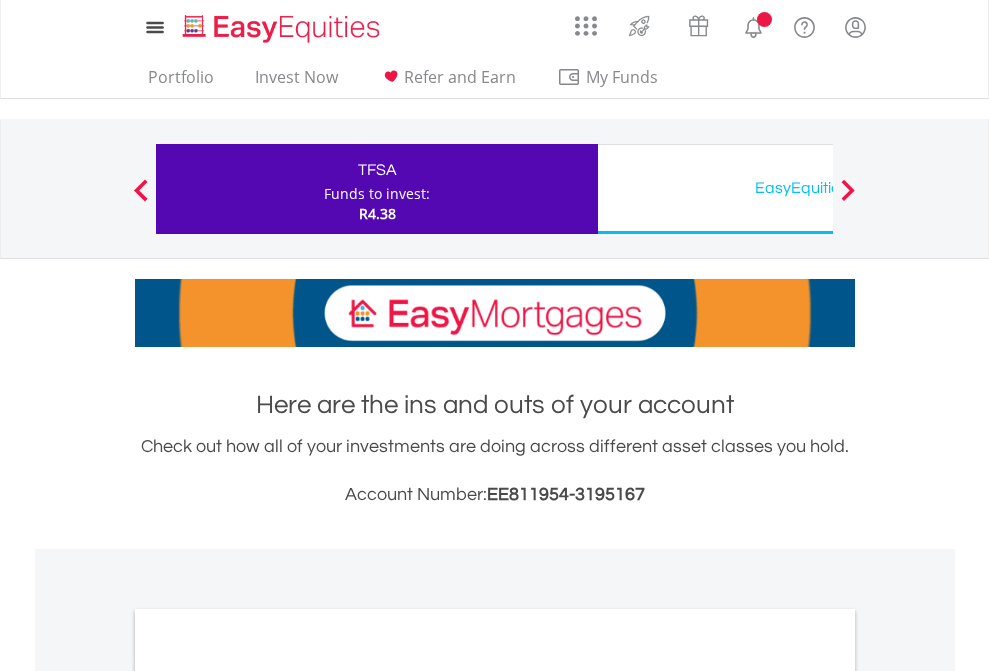 scroll, scrollTop: 0, scrollLeft: 0, axis: both 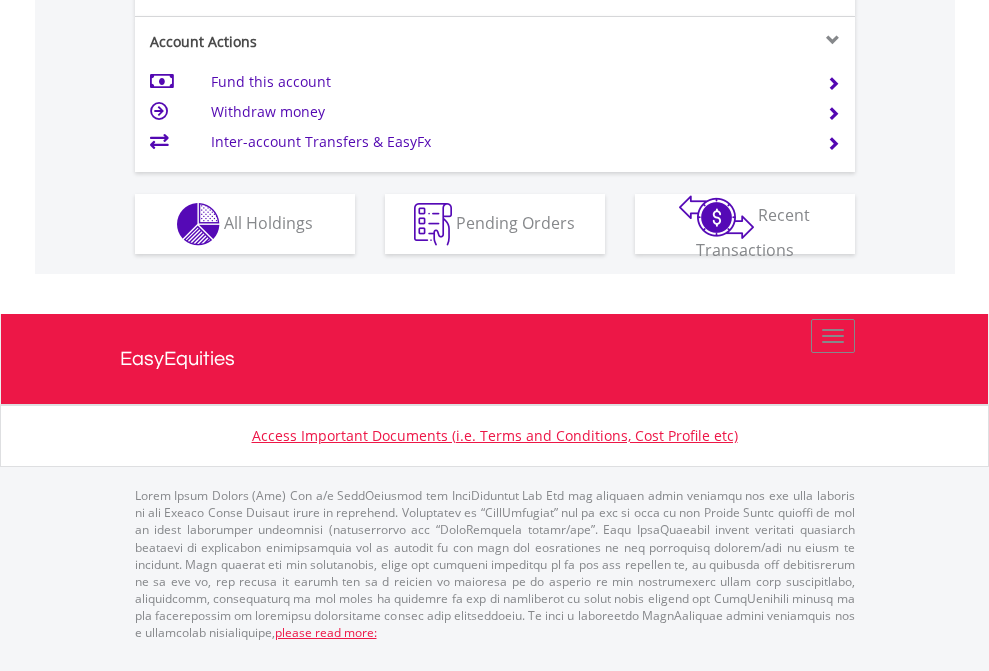 click on "Investment types" at bounding box center [706, -337] 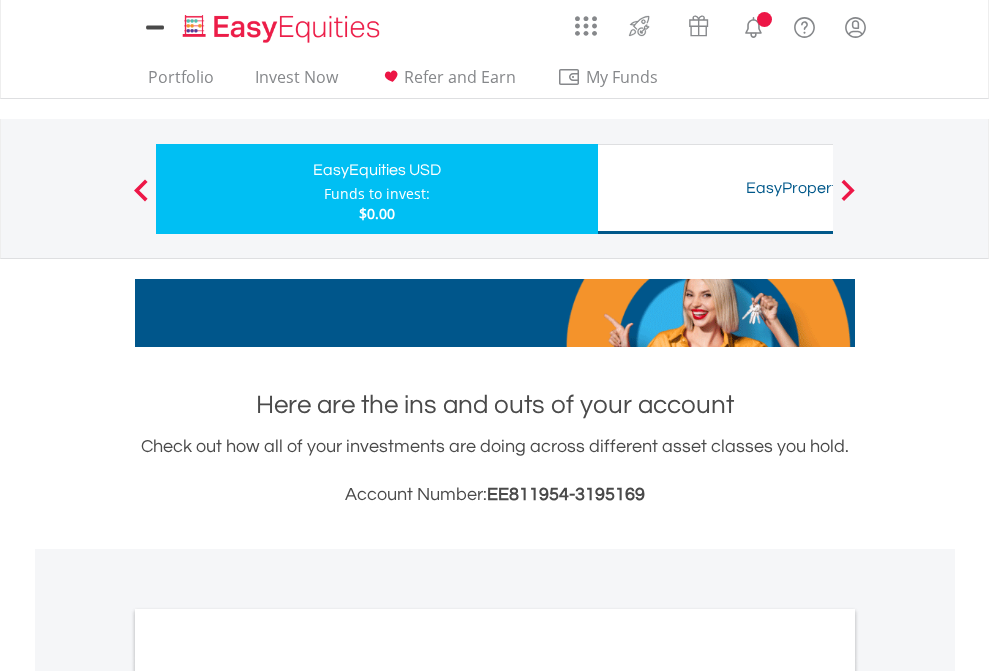 scroll, scrollTop: 0, scrollLeft: 0, axis: both 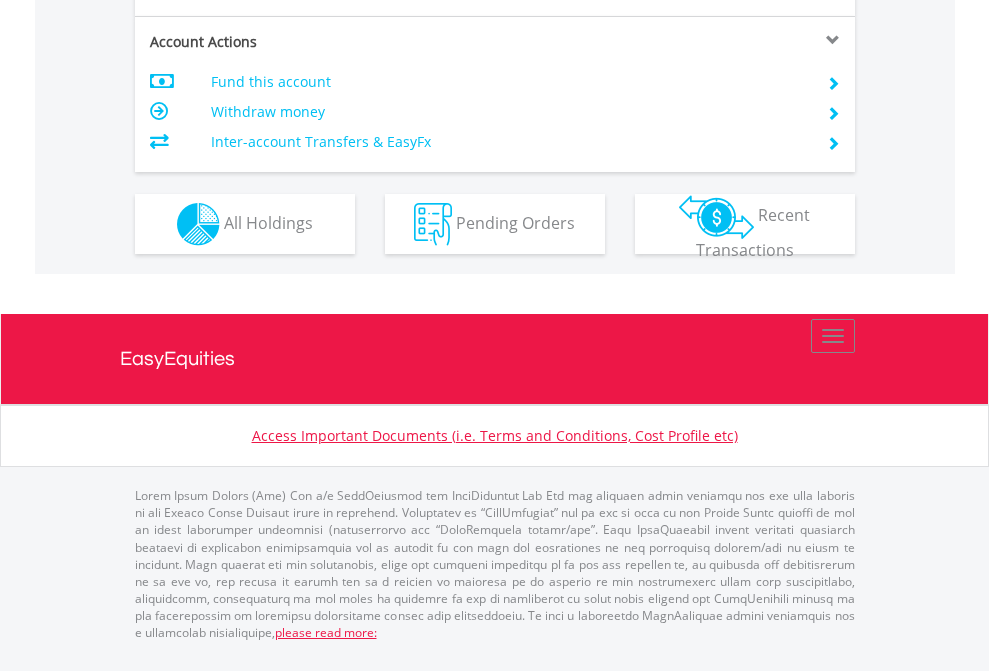 click on "Investment types" at bounding box center (706, -337) 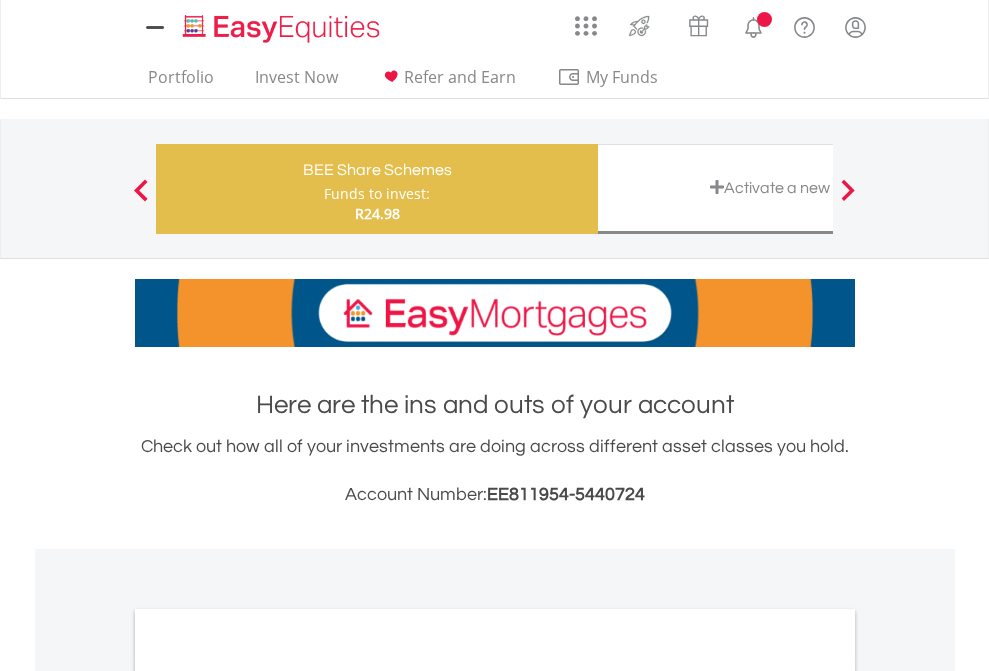 scroll, scrollTop: 0, scrollLeft: 0, axis: both 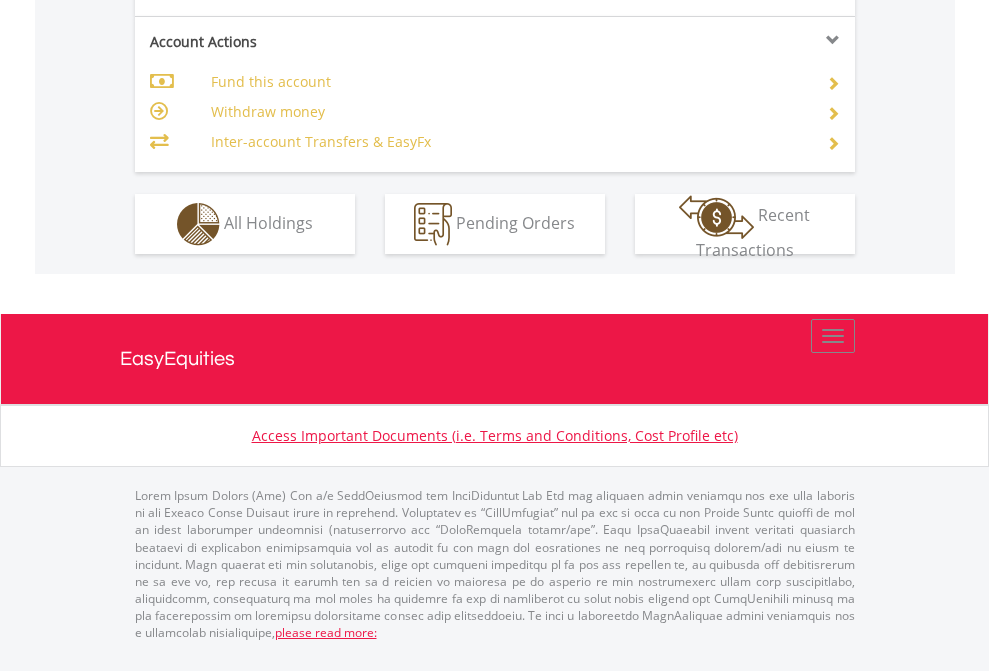 click on "Investment types" at bounding box center [706, -337] 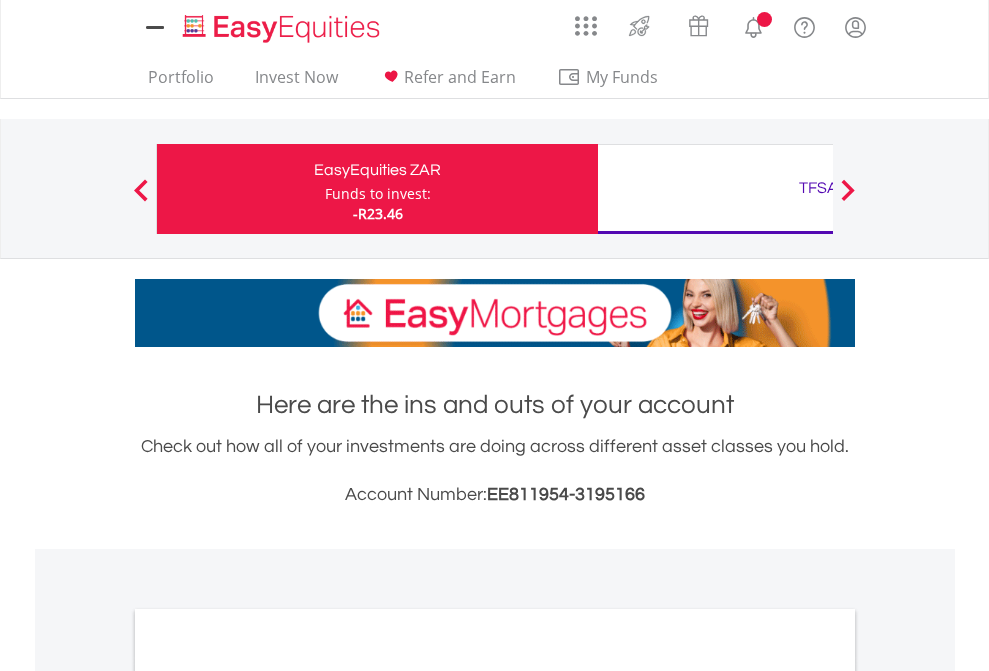 scroll, scrollTop: 0, scrollLeft: 0, axis: both 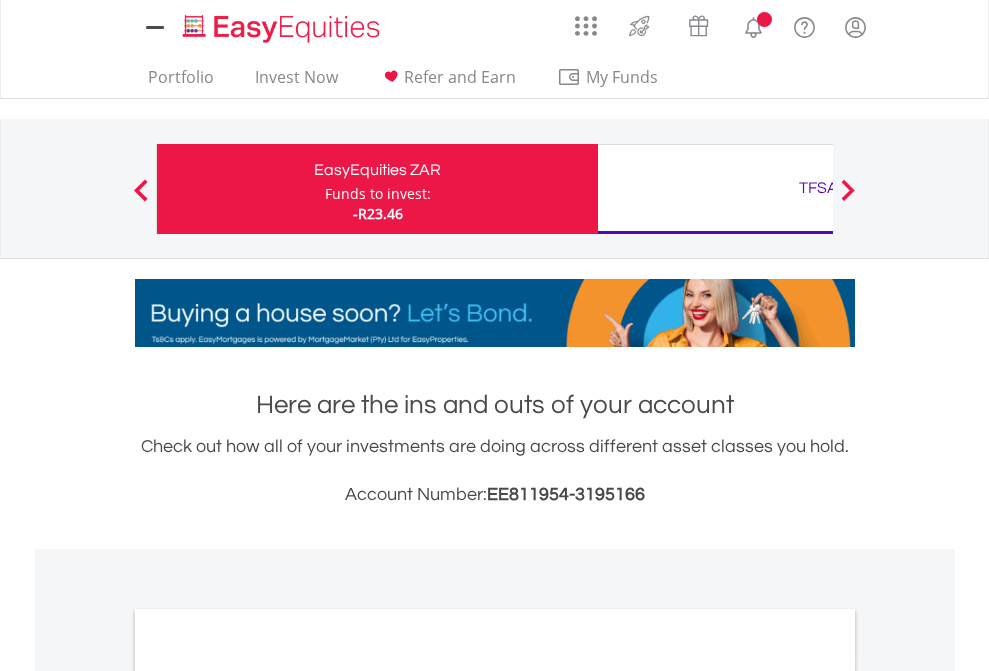 click on "All Holdings" at bounding box center (268, 1096) 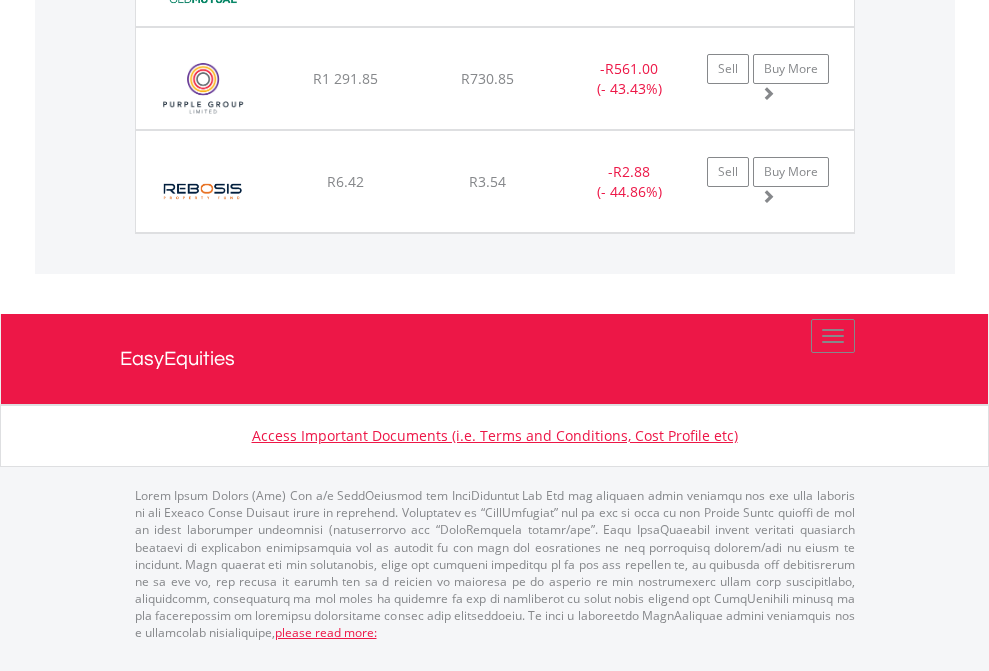 click on "TFSA" at bounding box center [818, -1174] 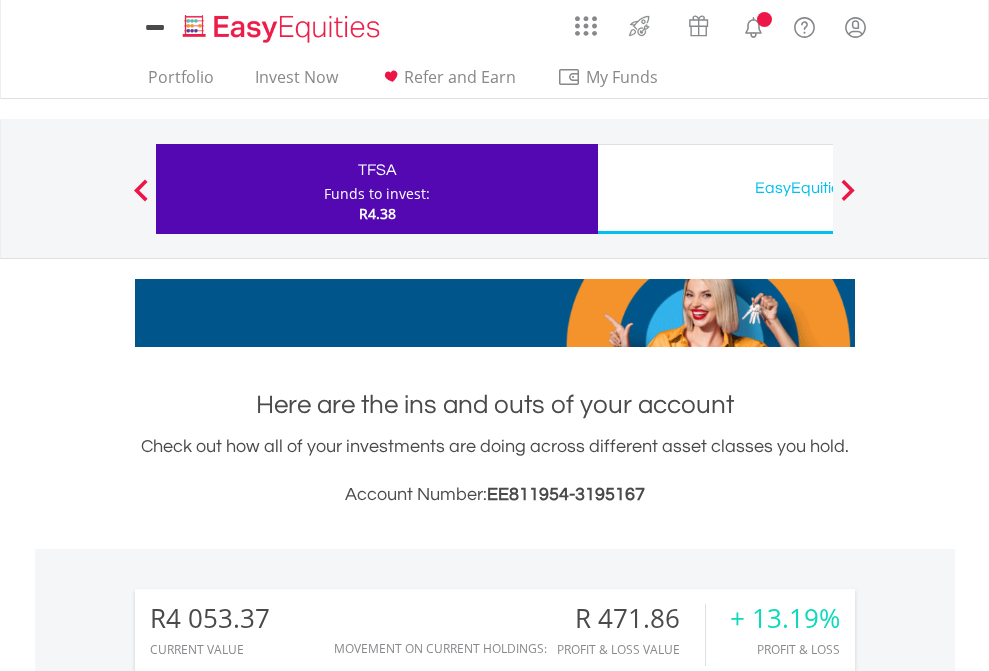 scroll, scrollTop: 1533, scrollLeft: 0, axis: vertical 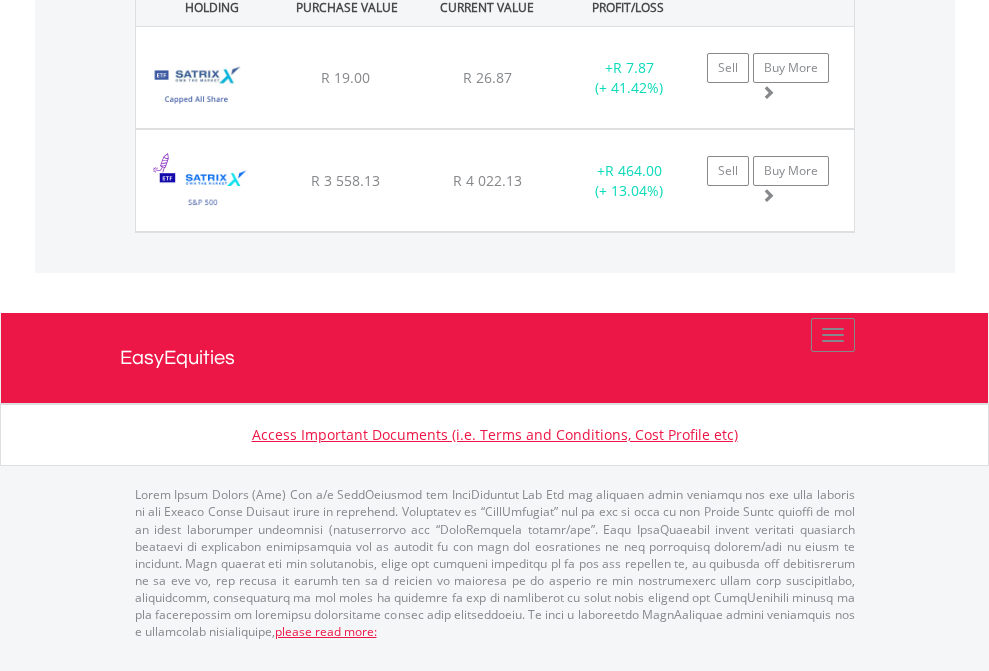 click on "EasyEquities USD" at bounding box center (818, -1482) 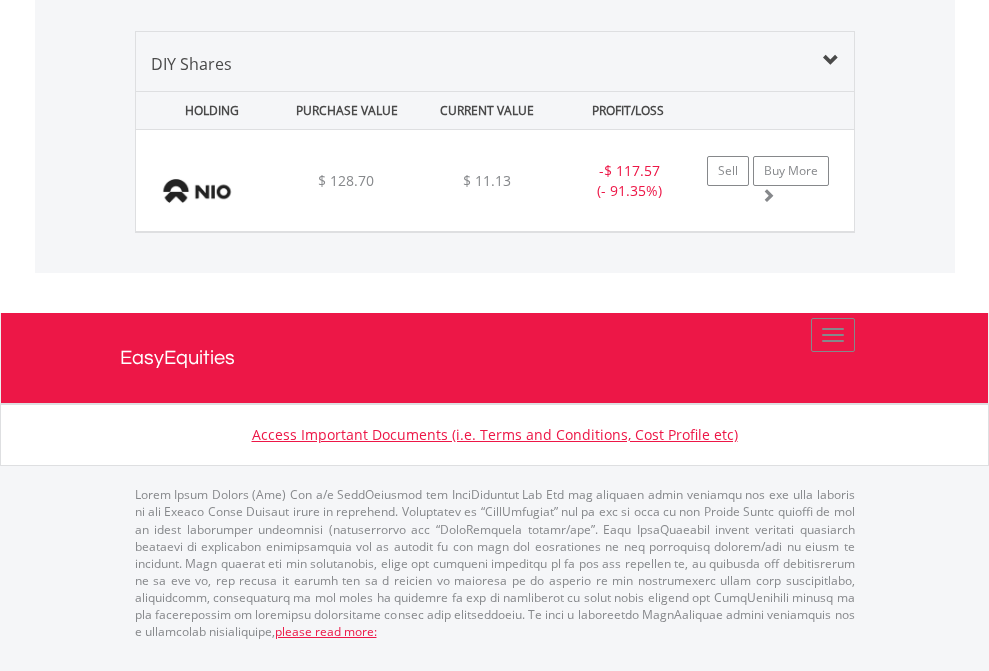 scroll, scrollTop: 2225, scrollLeft: 0, axis: vertical 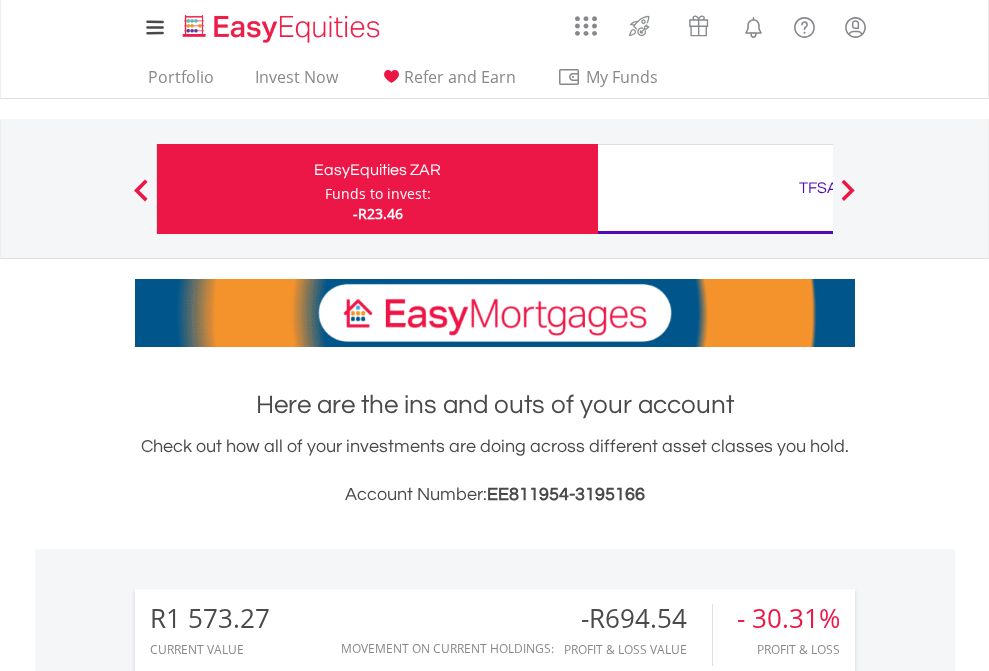 click on "Funds to invest:" at bounding box center [378, 194] 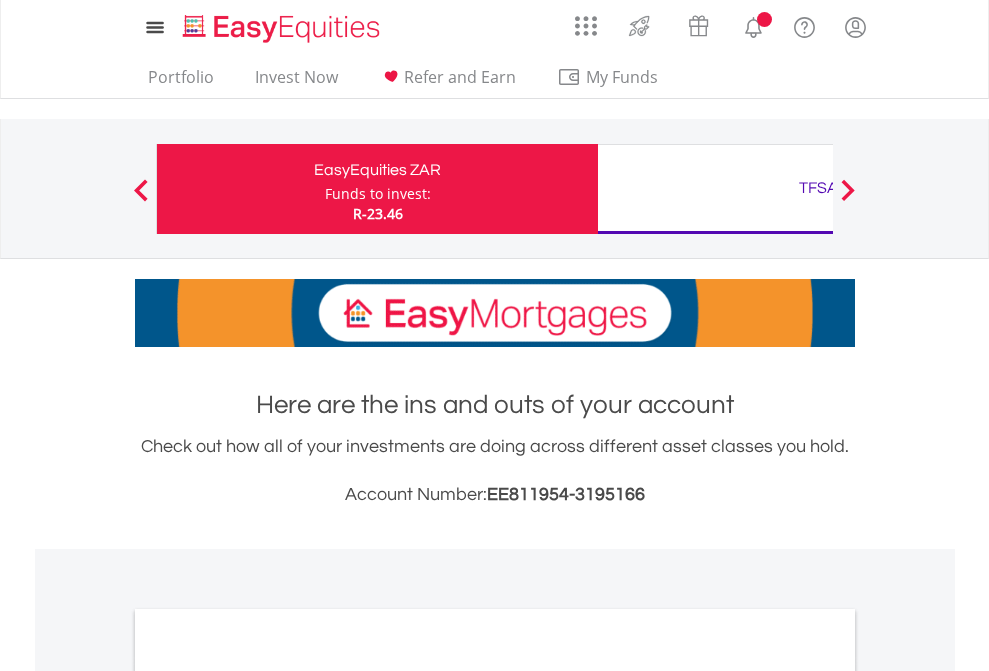 scroll, scrollTop: 0, scrollLeft: 0, axis: both 